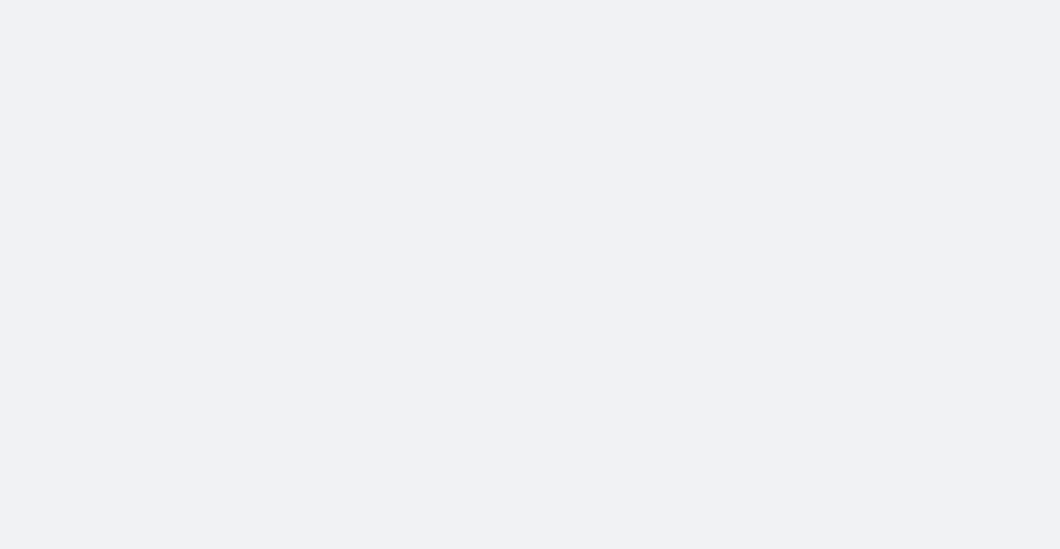 scroll, scrollTop: 0, scrollLeft: 0, axis: both 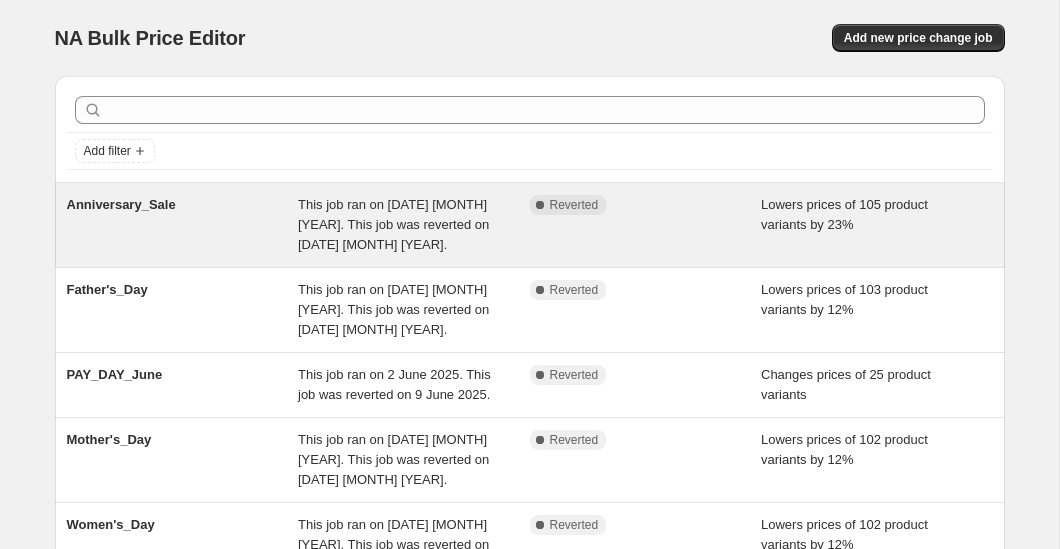 click on "Anniversary_Sale" at bounding box center (121, 204) 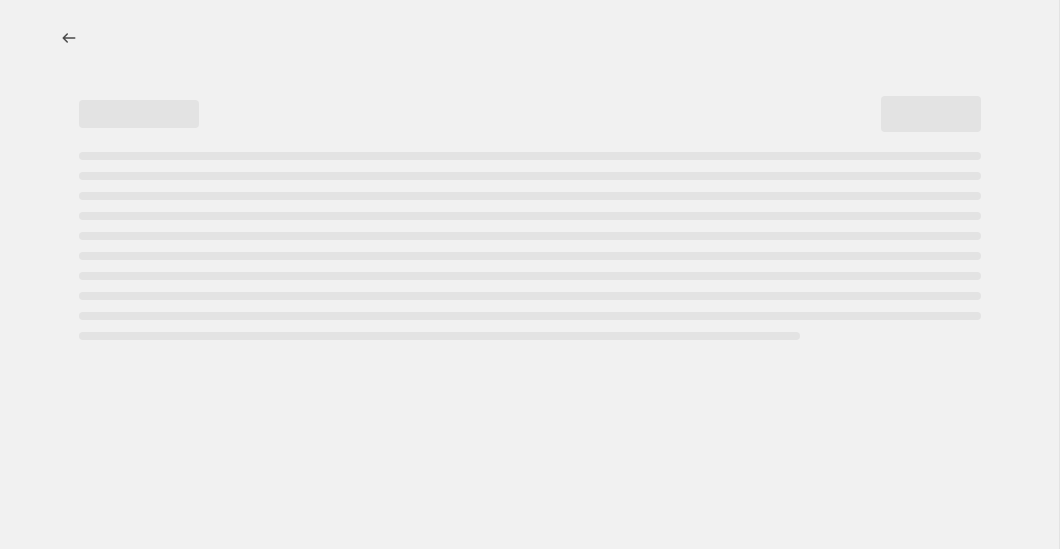 select on "percentage" 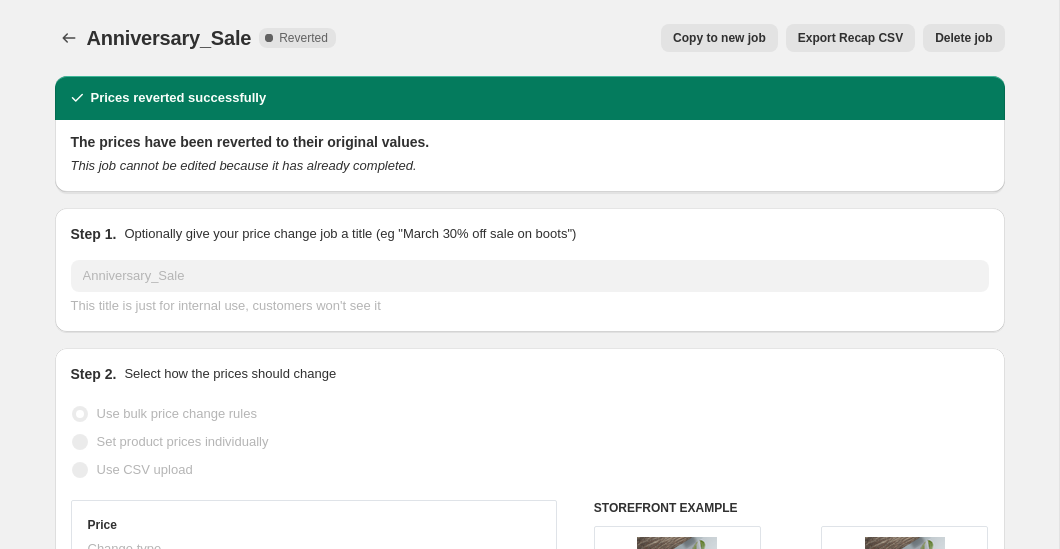 click on "Copy to new job" at bounding box center [719, 38] 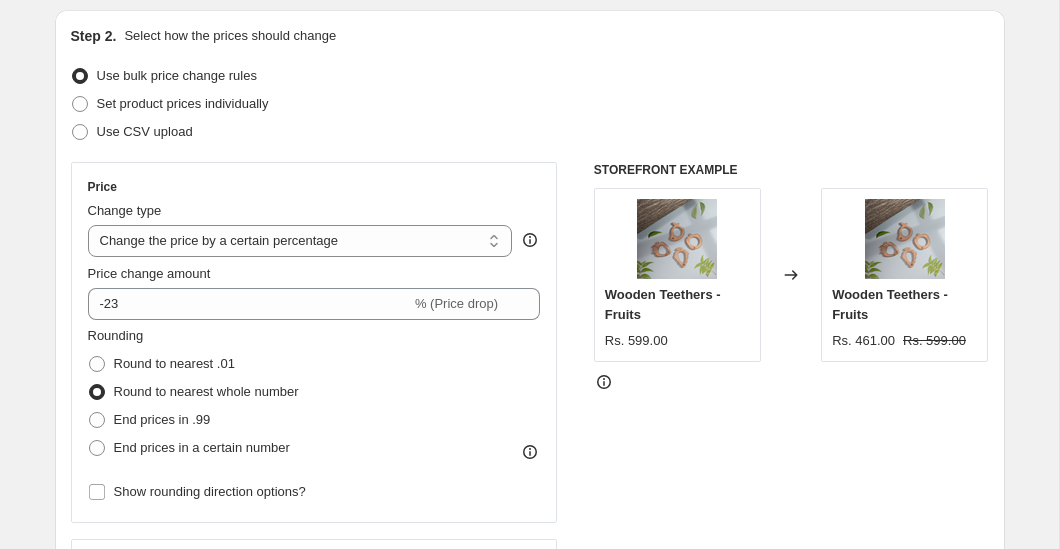 scroll, scrollTop: 215, scrollLeft: 0, axis: vertical 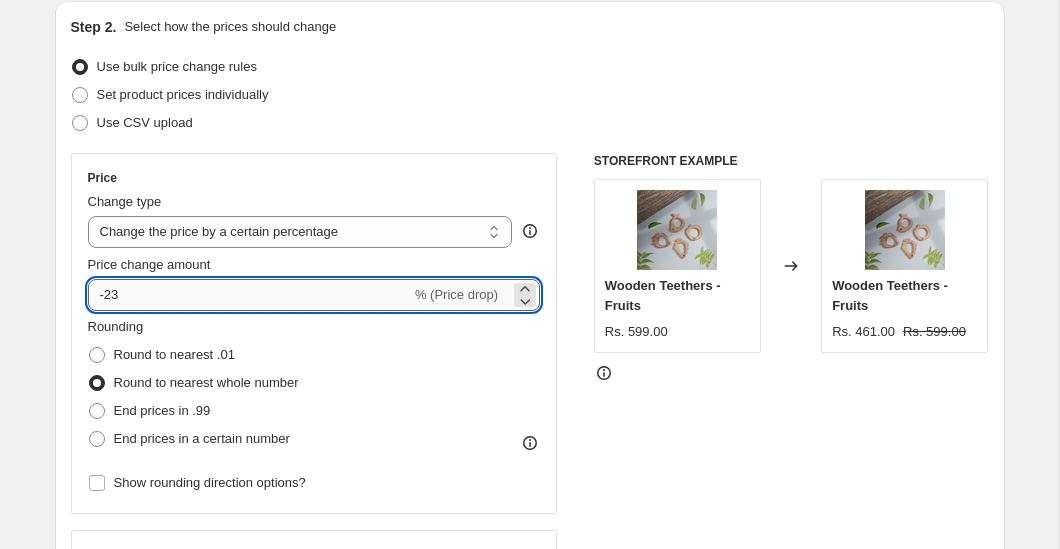 click on "-23" at bounding box center [249, 295] 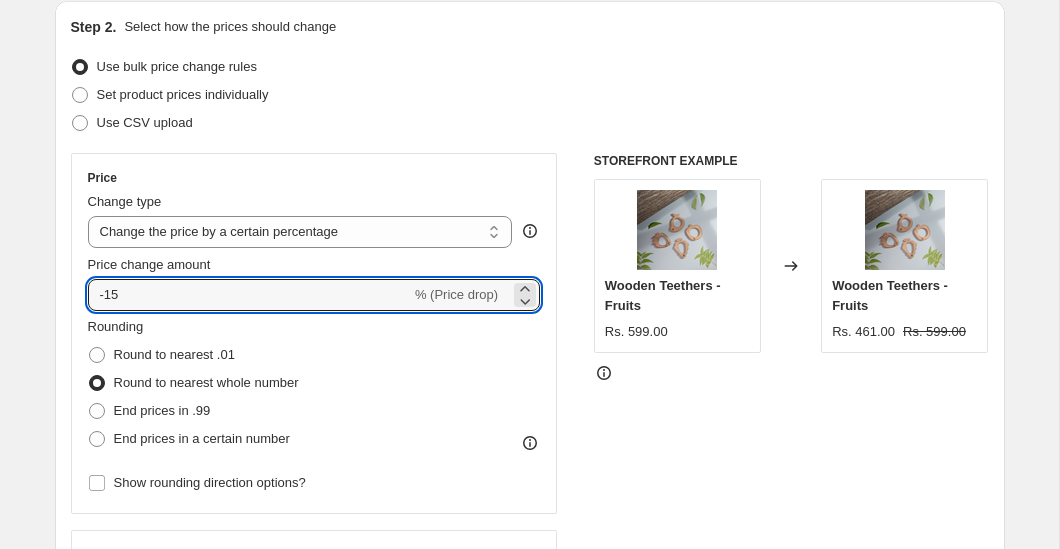 type on "-15" 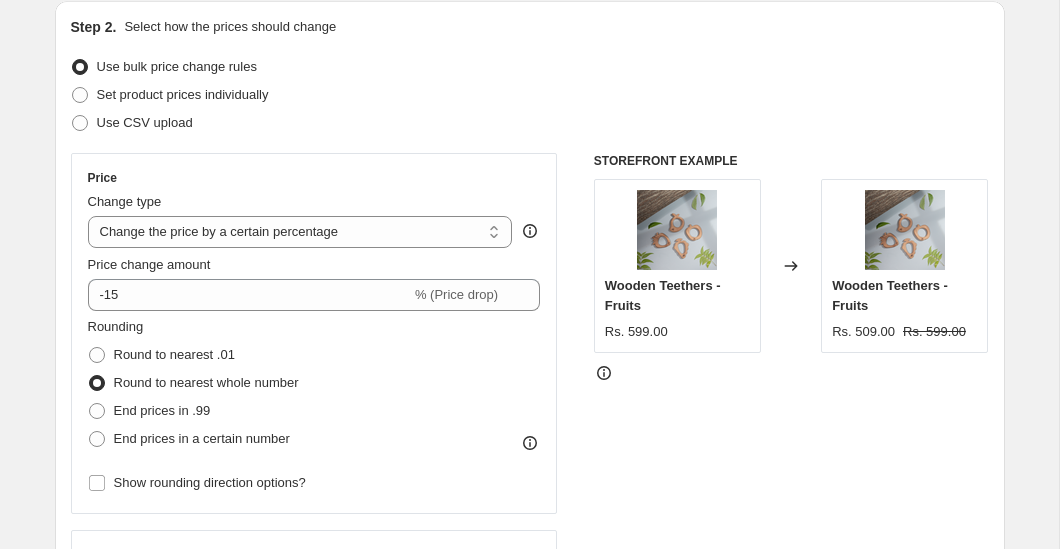 click on "Rounding Round to nearest .01 Round to nearest whole number End prices in .99 End prices in a certain number" at bounding box center [314, 385] 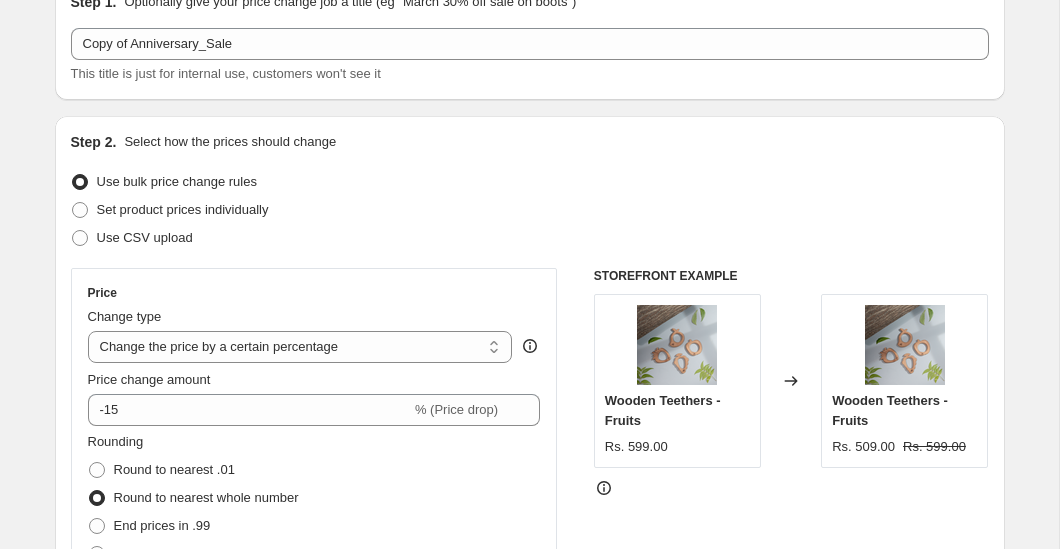 scroll, scrollTop: 87, scrollLeft: 0, axis: vertical 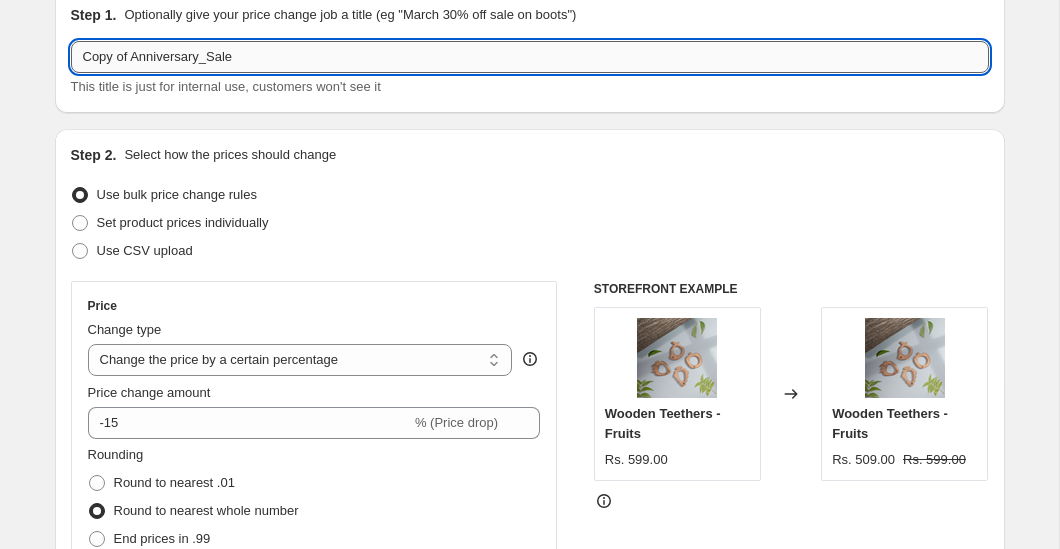 drag, startPoint x: 274, startPoint y: 65, endPoint x: -123, endPoint y: 36, distance: 398.05777 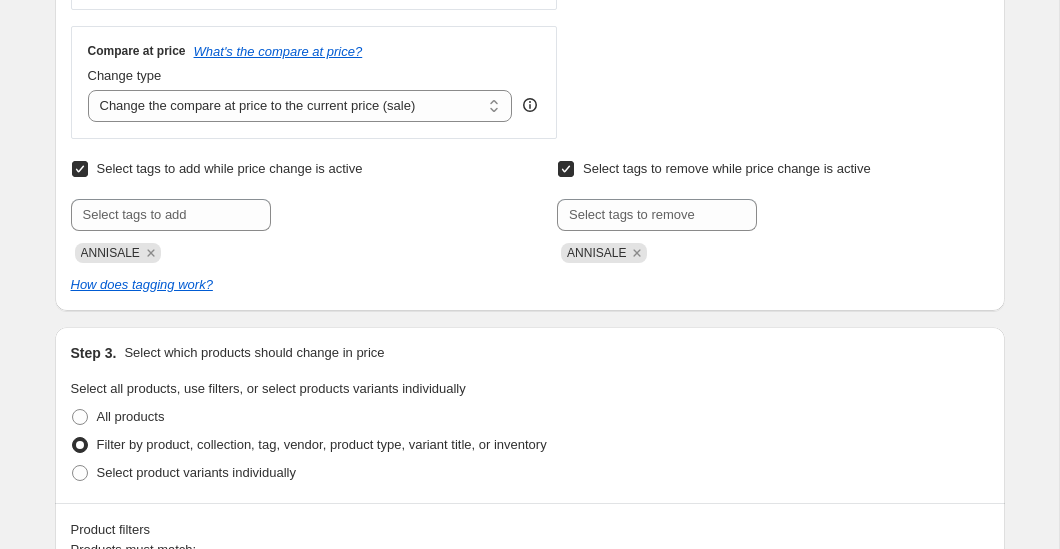 scroll, scrollTop: 723, scrollLeft: 0, axis: vertical 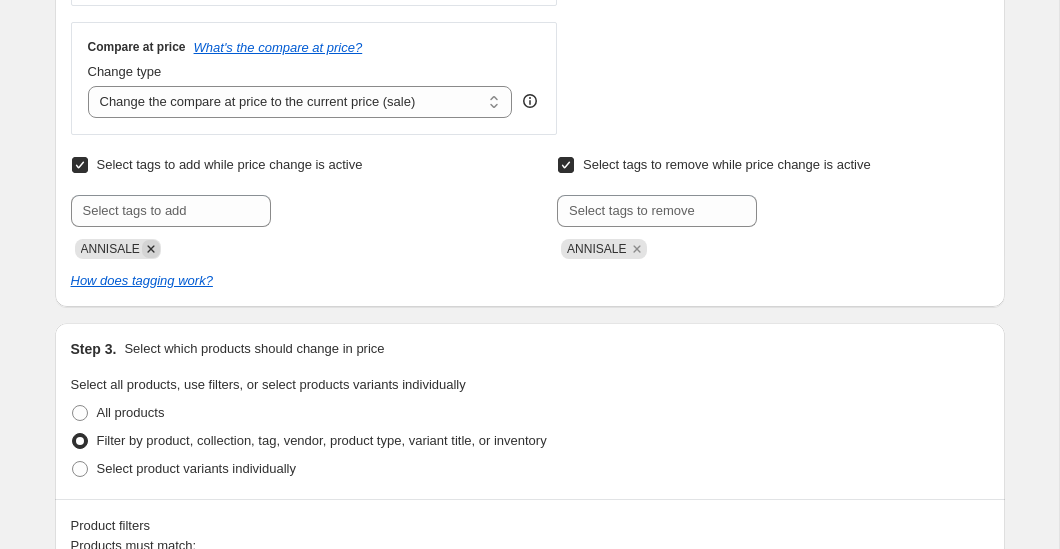 type on "Independence_Day_Sale" 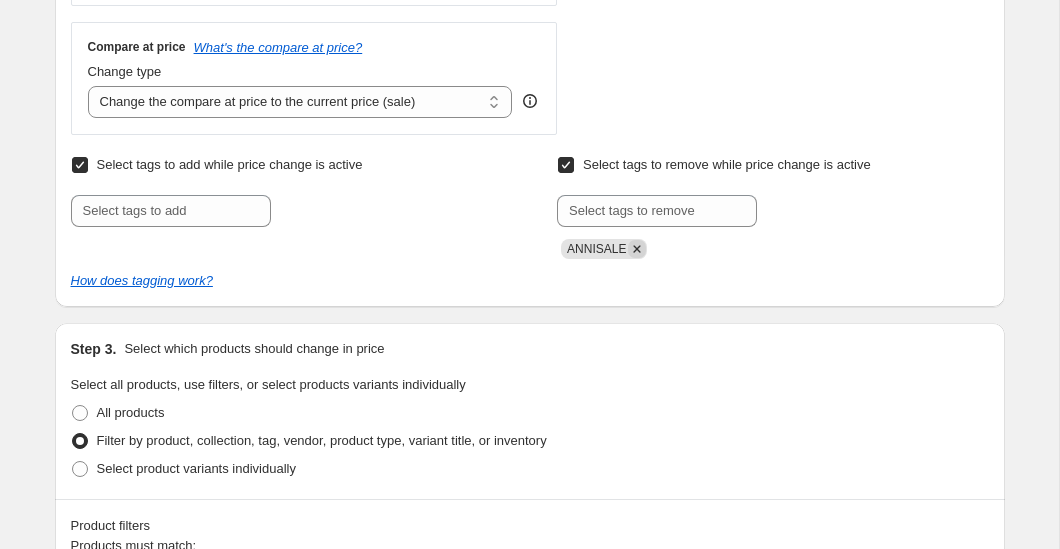 click 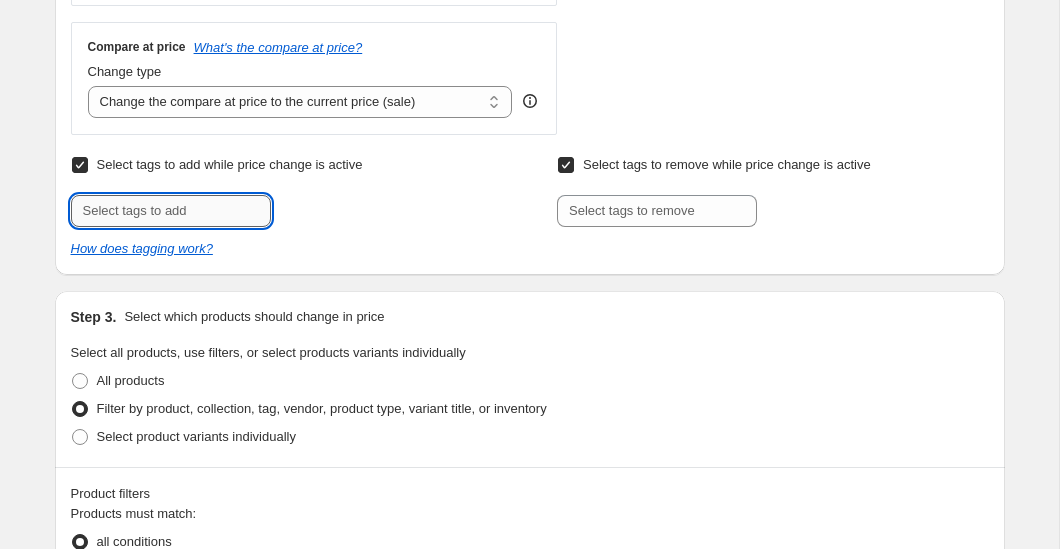 click at bounding box center (171, 211) 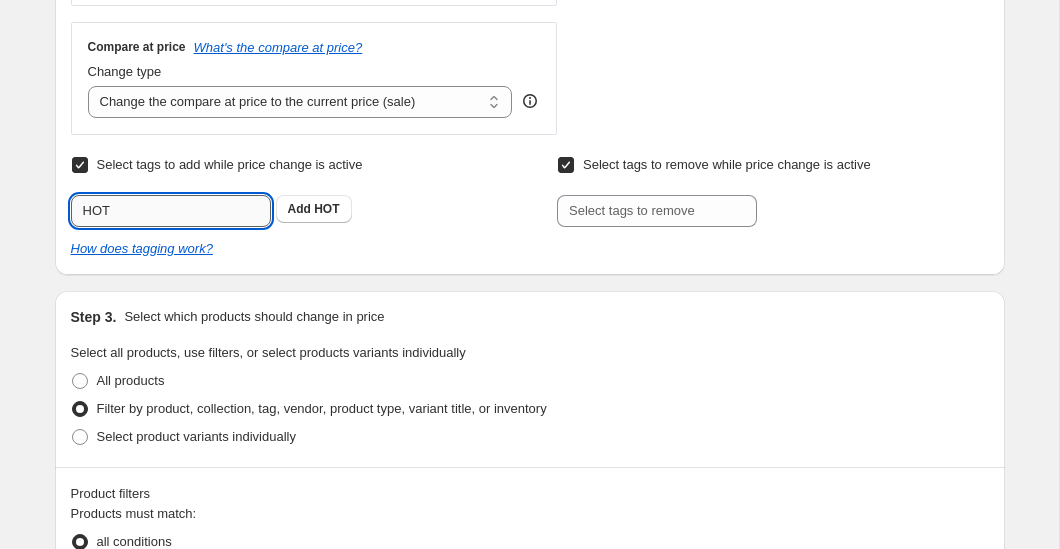 type on "HOT" 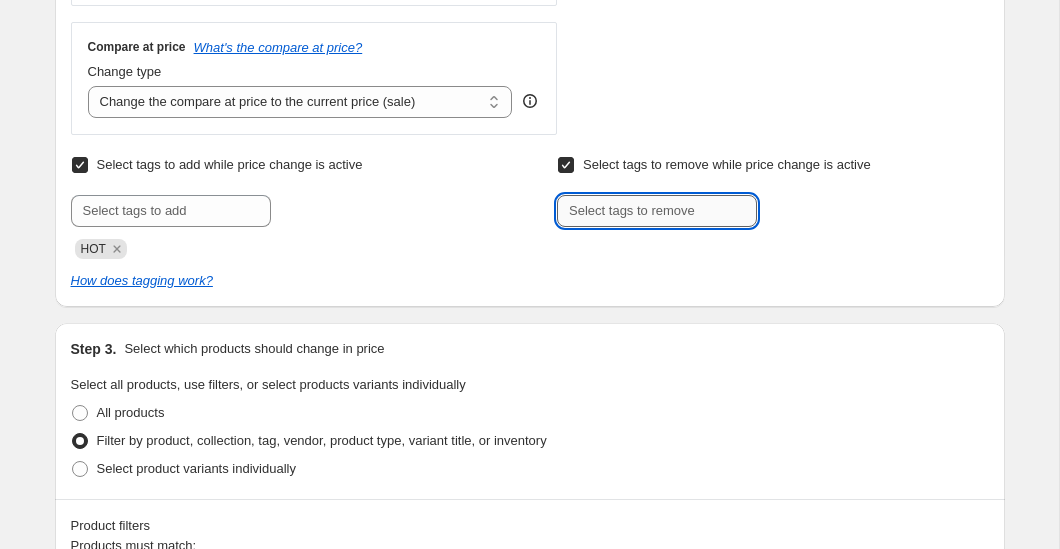 click at bounding box center [657, 211] 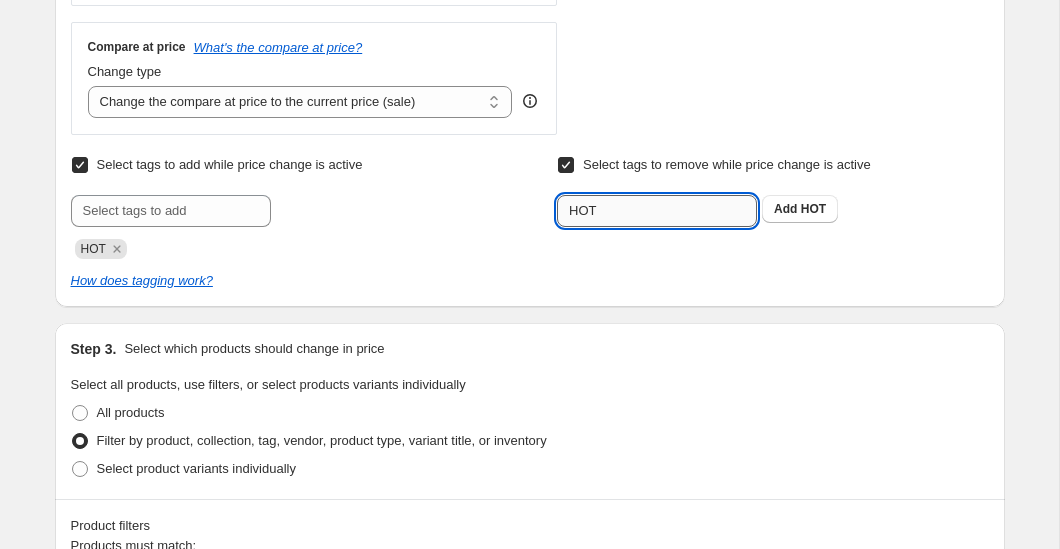 type on "HOT" 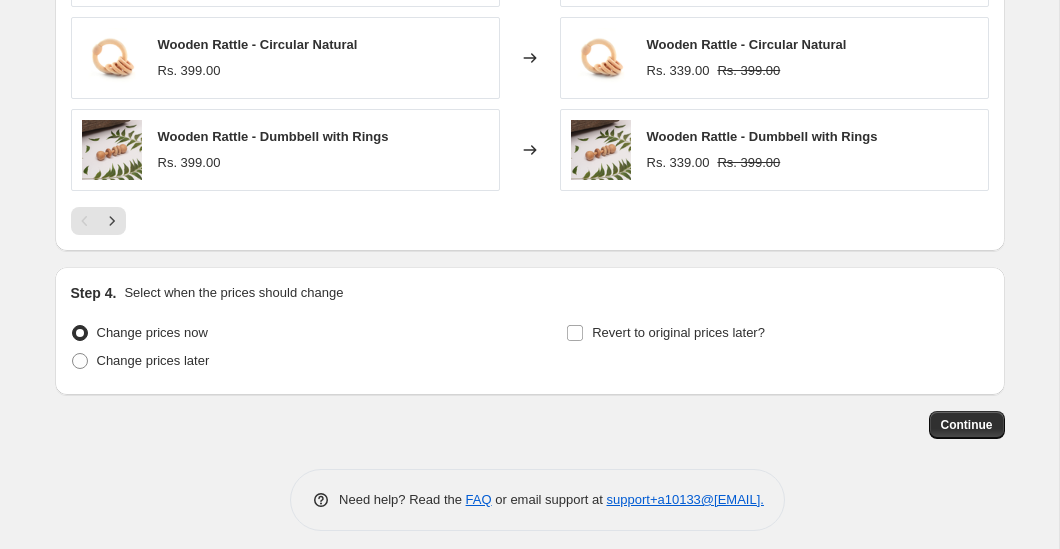 scroll, scrollTop: 1875, scrollLeft: 0, axis: vertical 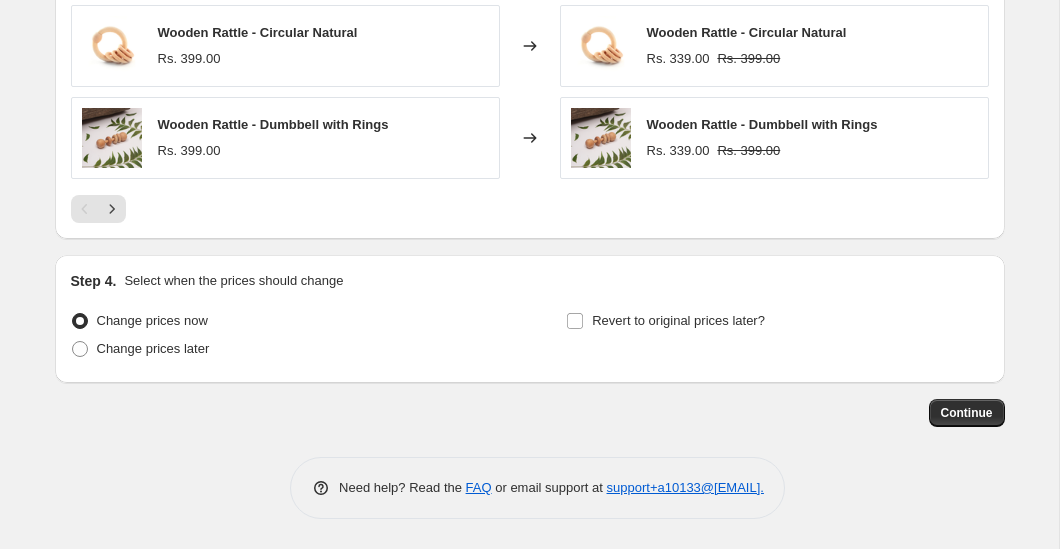 drag, startPoint x: 701, startPoint y: 446, endPoint x: 666, endPoint y: 511, distance: 73.82411 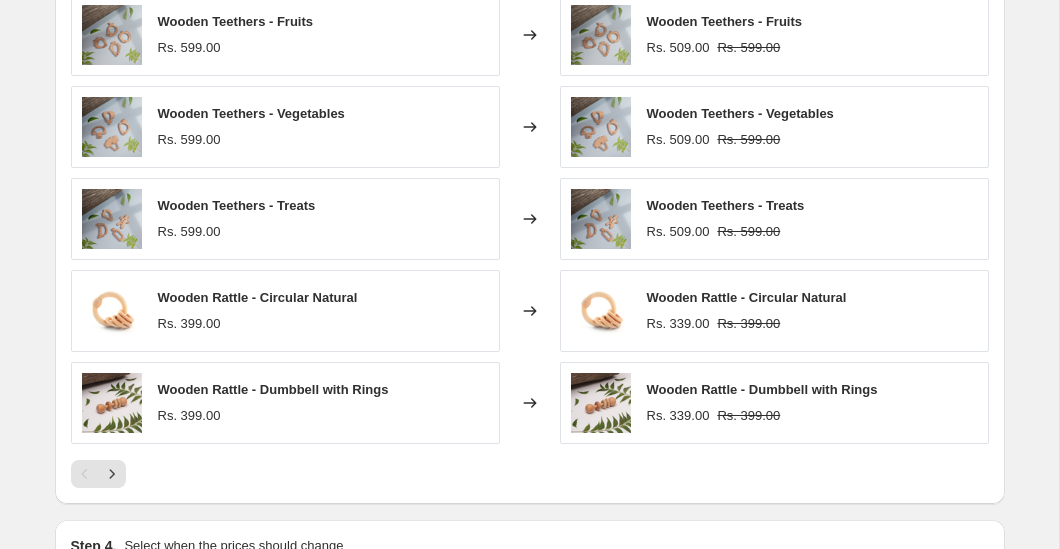 scroll, scrollTop: 1875, scrollLeft: 0, axis: vertical 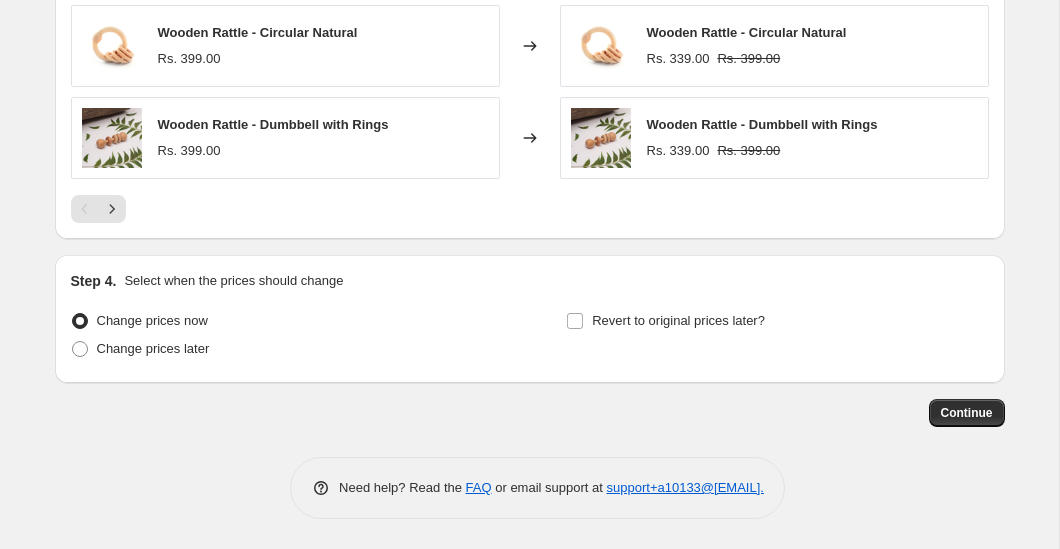 click on "Step 1. Optionally give your price change job a title (eg "March 30% off sale on boots") Independence_Day_Sale This title is just for internal use, customers won't see it Step 2. Select how the prices should change Use bulk price change rules Set product prices individually Use CSV upload Price Change type Change the price to a certain amount Change the price by a certain amount Change the price by a certain percentage Change the price to the current compare at price (price before sale) Change the price by a certain amount relative to the compare at price Change the price by a certain percentage relative to the compare at price Don't change the price Change the price by a certain percentage relative to the cost per item Change price to certain cost margin Change the price by a certain percentage Price change amount -15 % (Price drop) Rounding Round to nearest .01 Round to nearest whole number End prices in .99 End prices in a certain number Show rounding direction options? Compare at price Change type Submit" at bounding box center [530, -648] 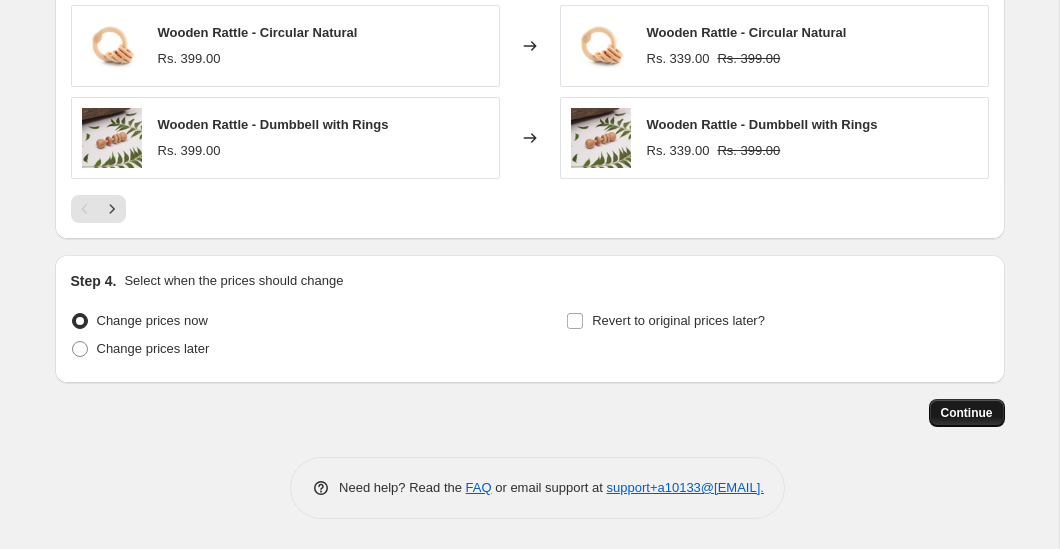 click on "Continue" at bounding box center [967, 413] 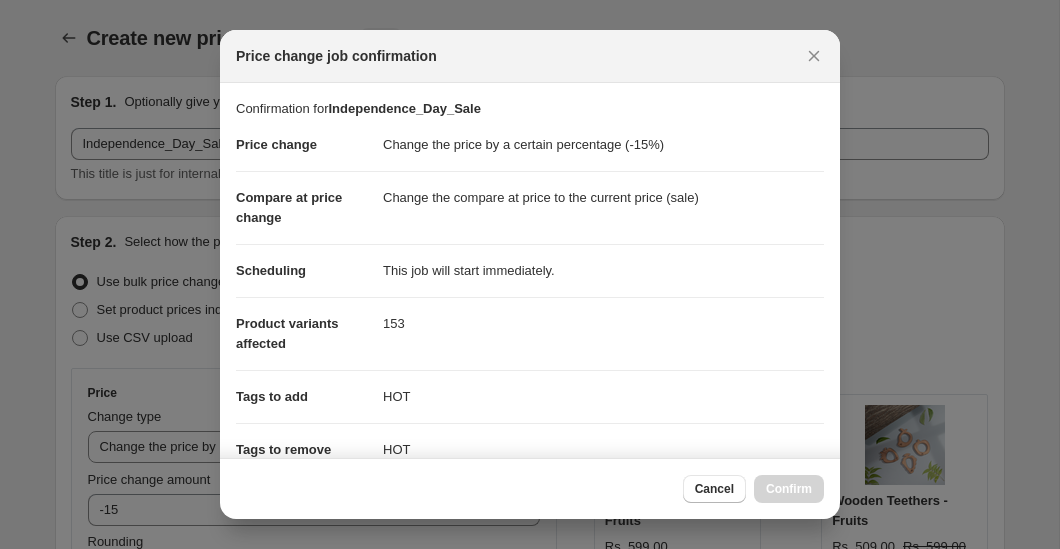 scroll, scrollTop: 0, scrollLeft: 0, axis: both 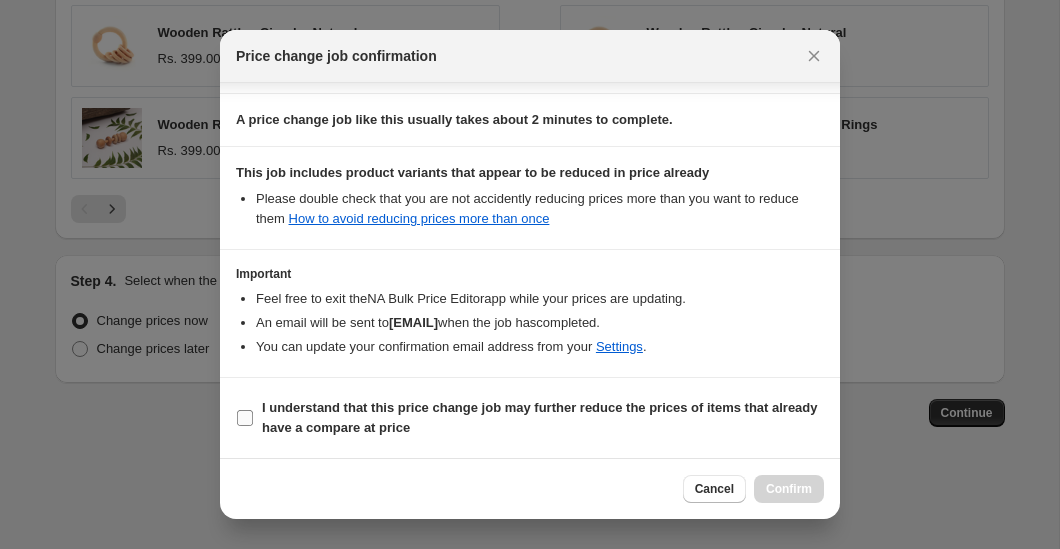 click on "I understand that this price change job may further reduce the prices of items that already have a compare at price" at bounding box center (543, 418) 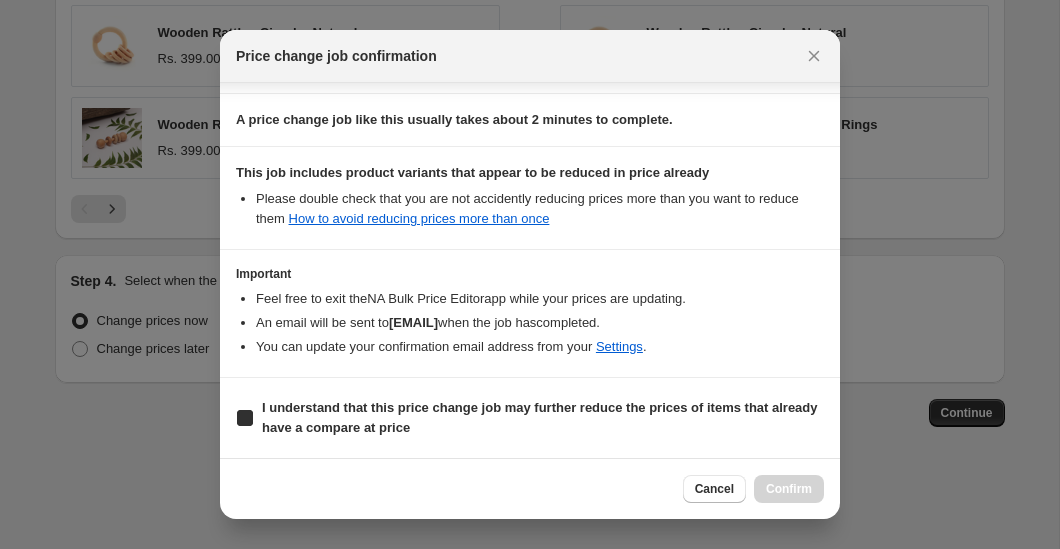 checkbox on "true" 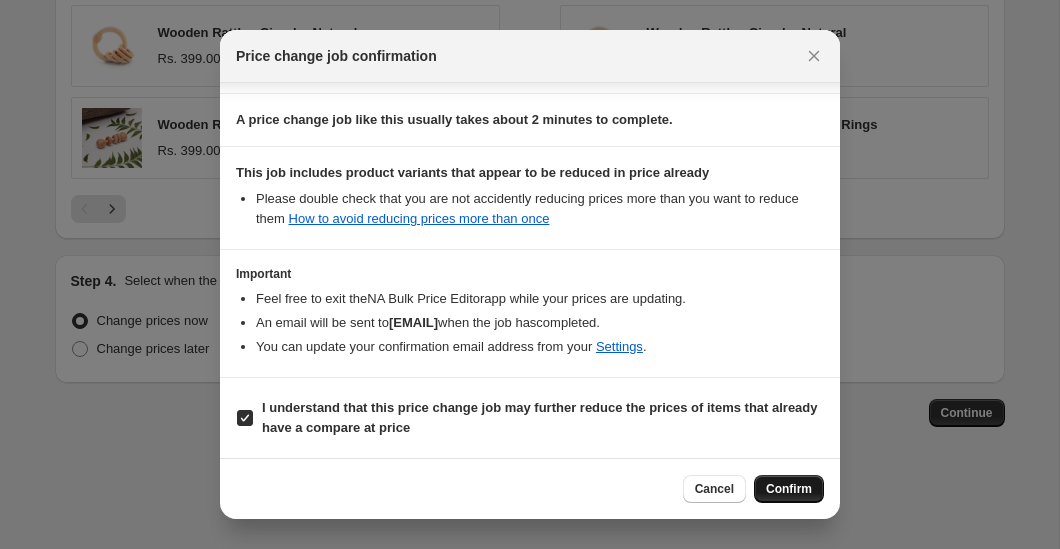 click on "Confirm" at bounding box center (789, 489) 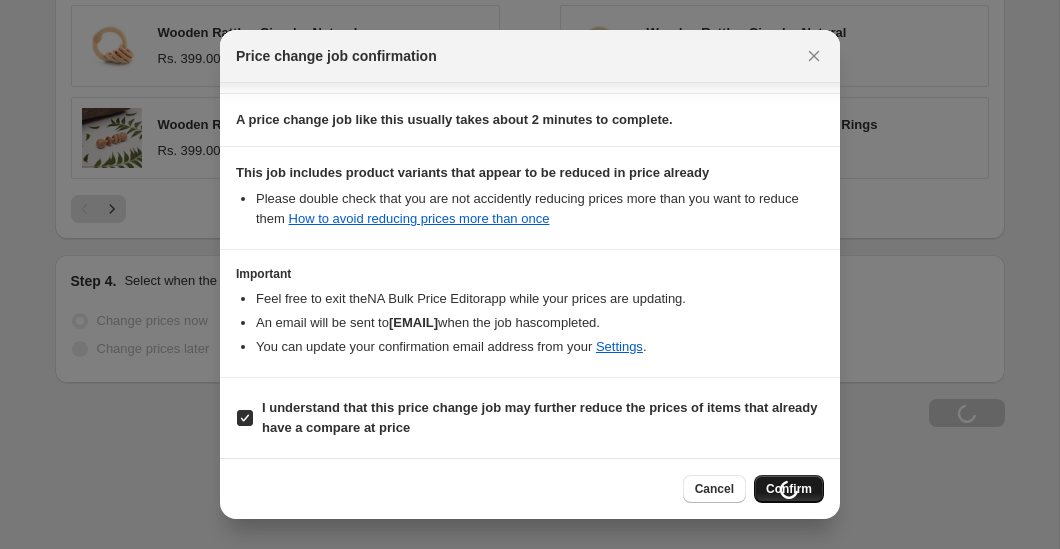 scroll, scrollTop: 1943, scrollLeft: 0, axis: vertical 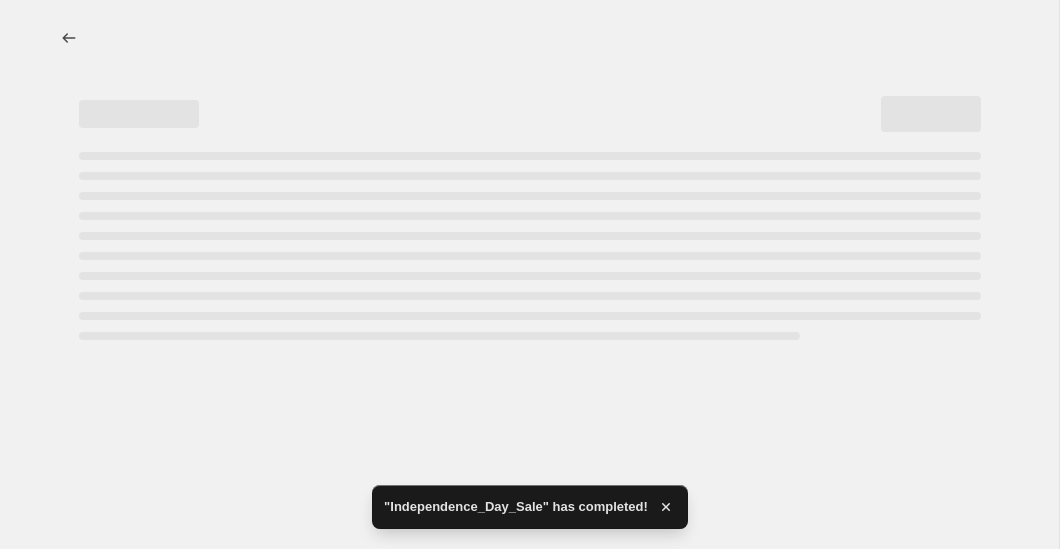 select on "percentage" 